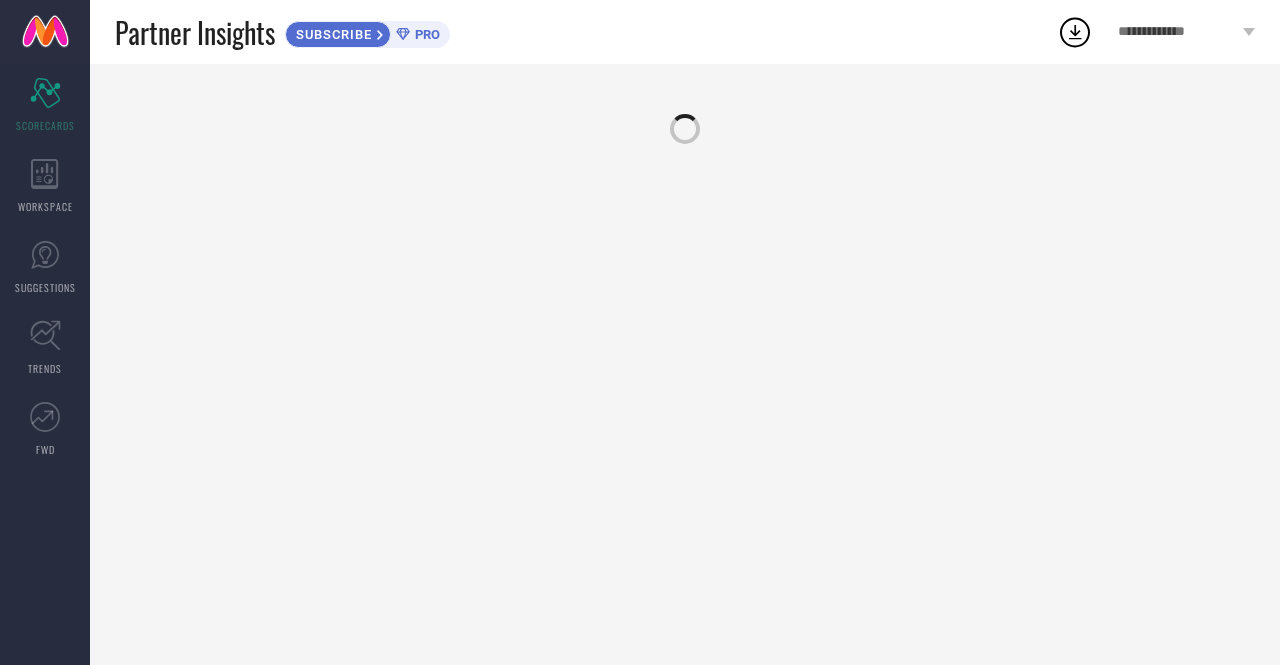scroll, scrollTop: 0, scrollLeft: 0, axis: both 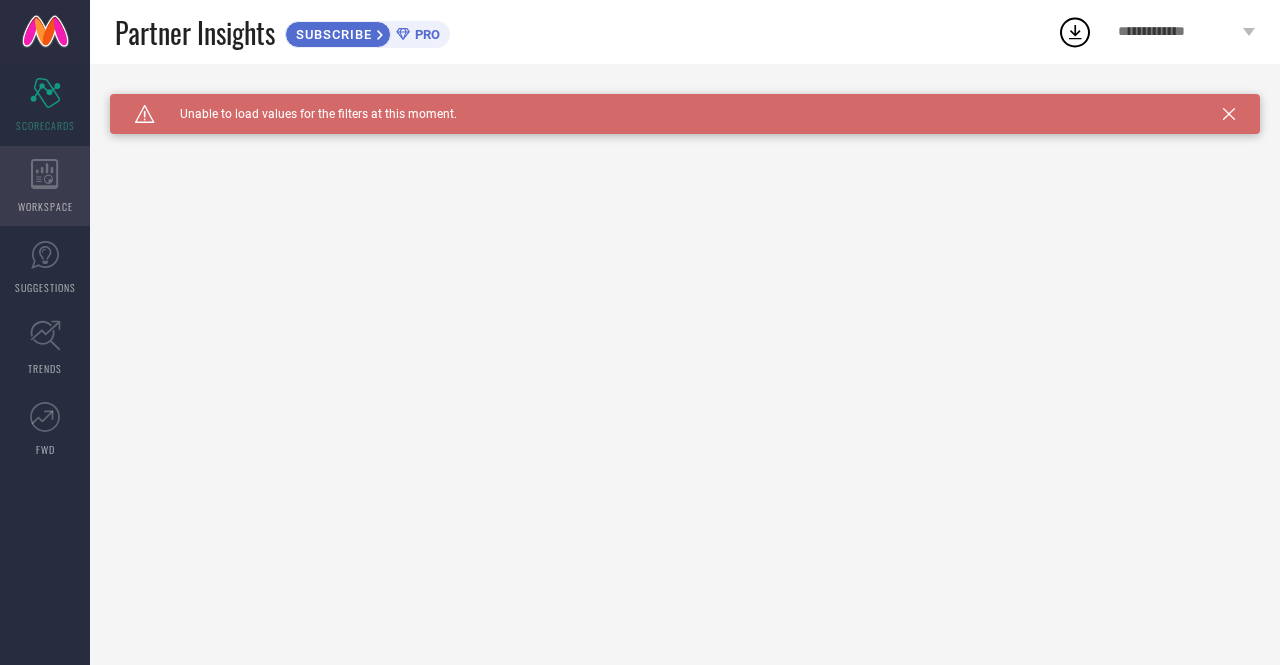 click on "WORKSPACE" at bounding box center (45, 186) 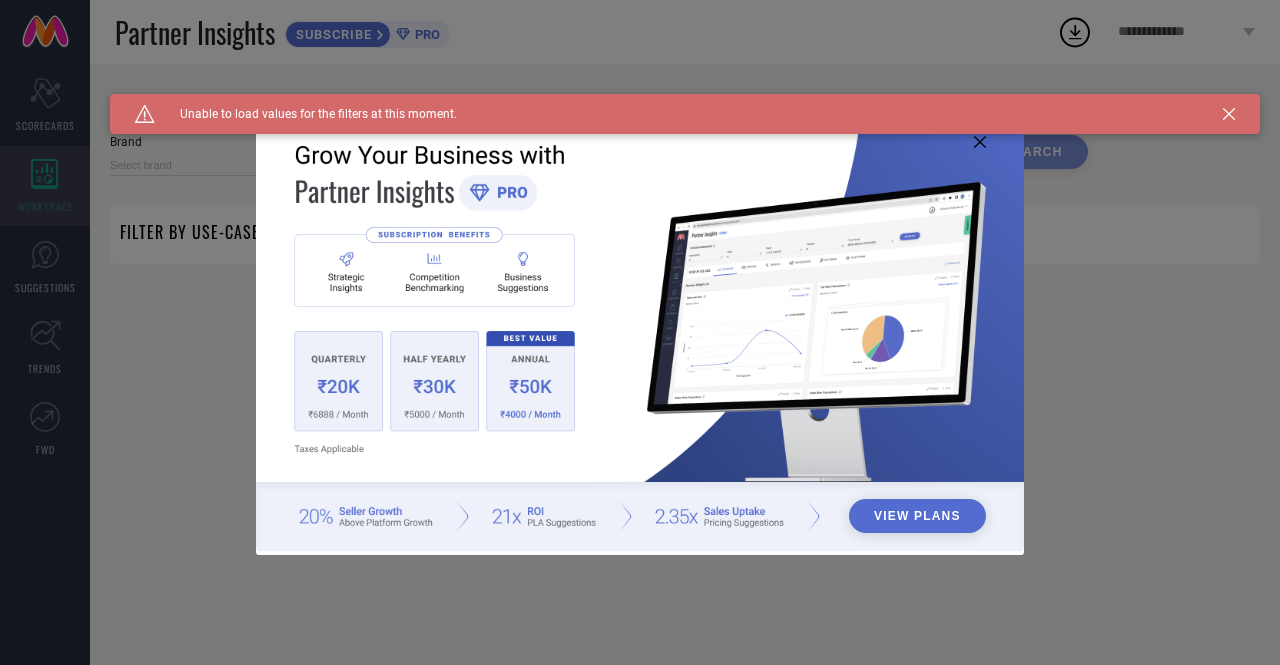 type on "1 STOP FASHION" 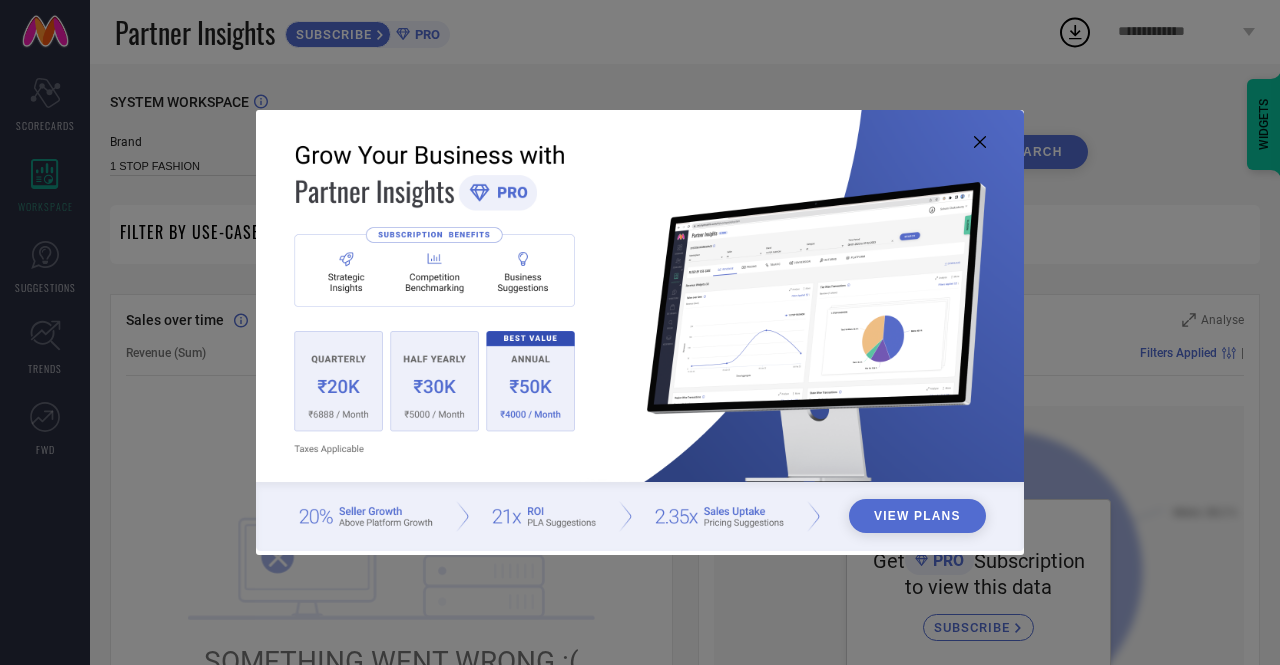 click 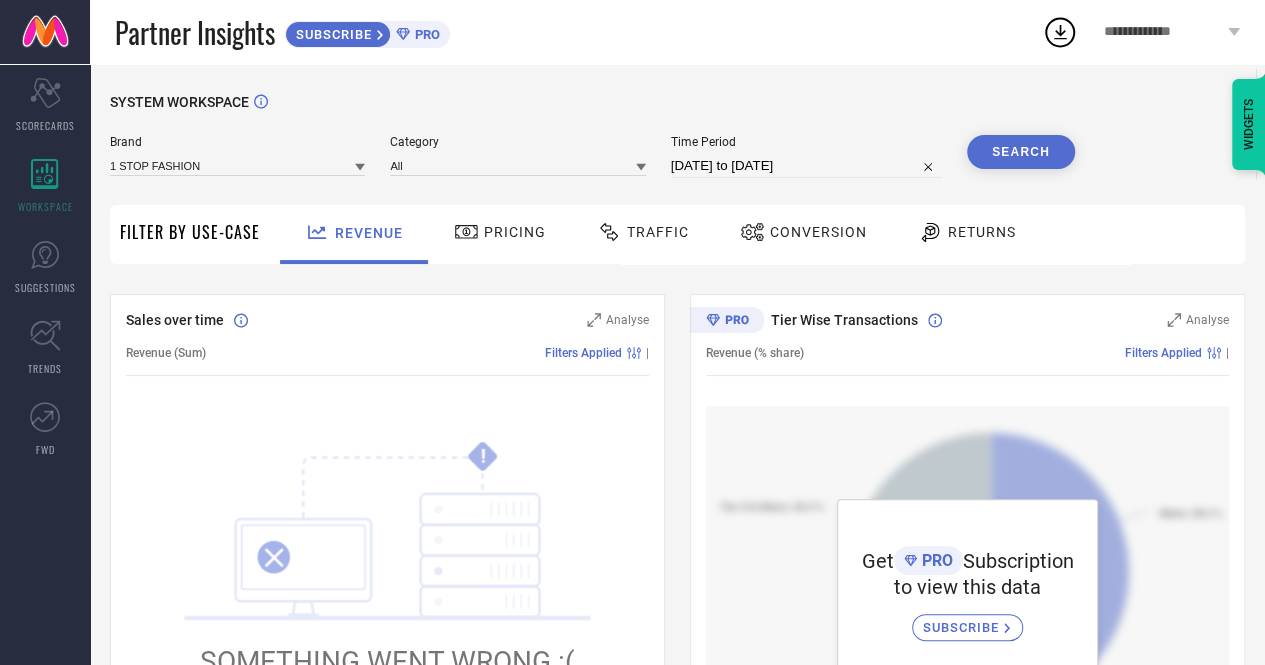 click on "Pricing" at bounding box center (515, 232) 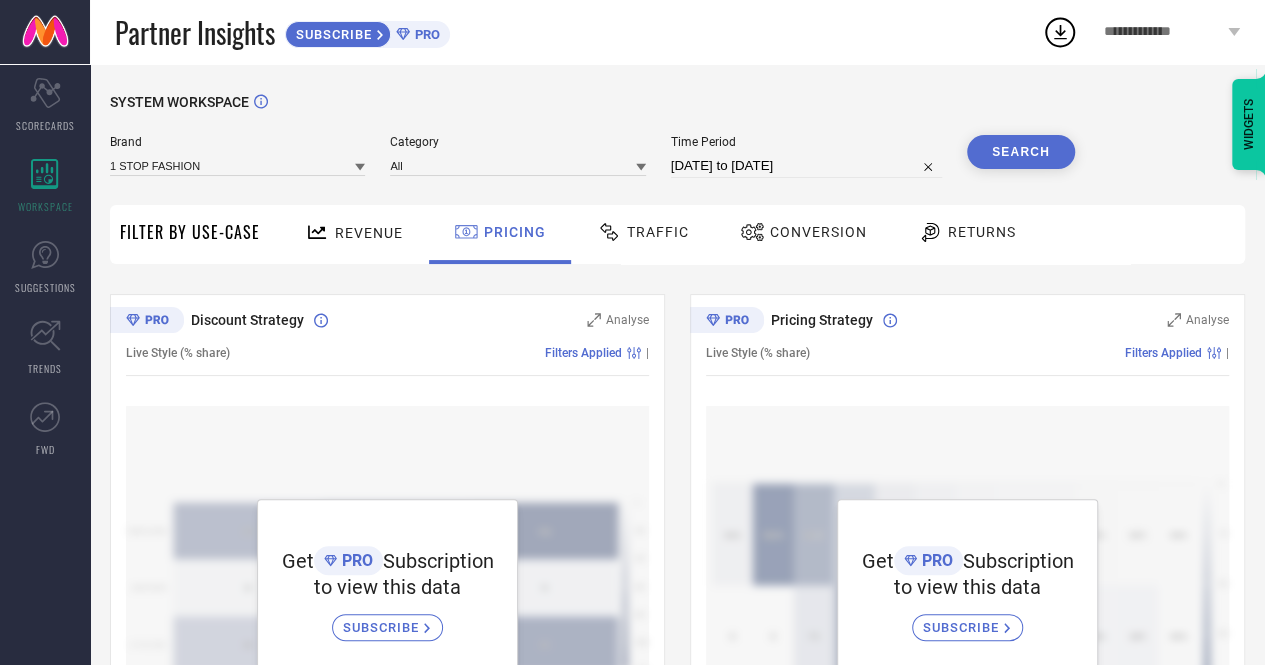 click 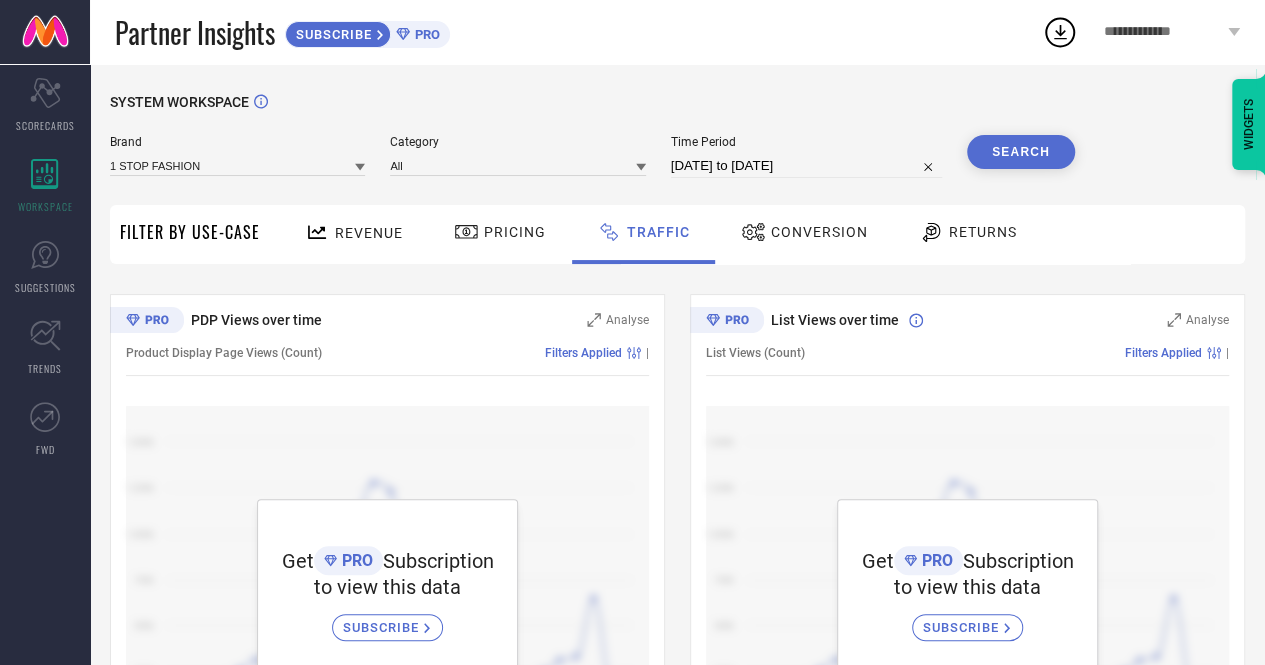 click on "Conversion" at bounding box center [804, 232] 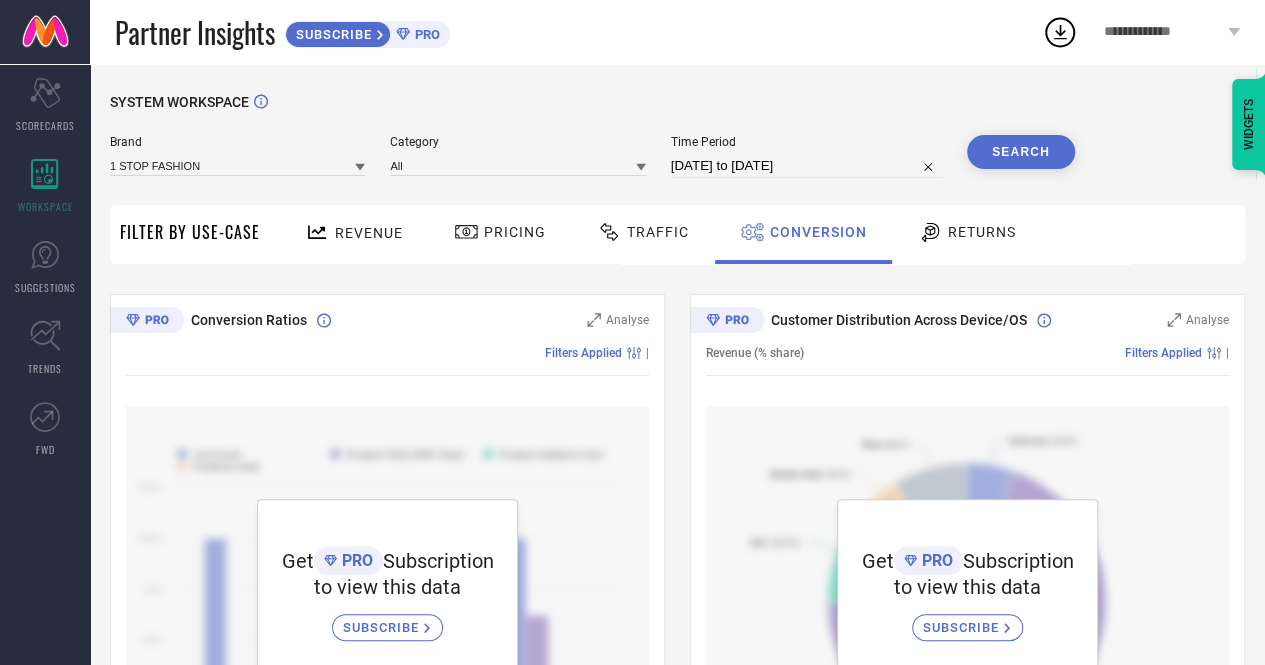 click on "PRO" at bounding box center [425, 34] 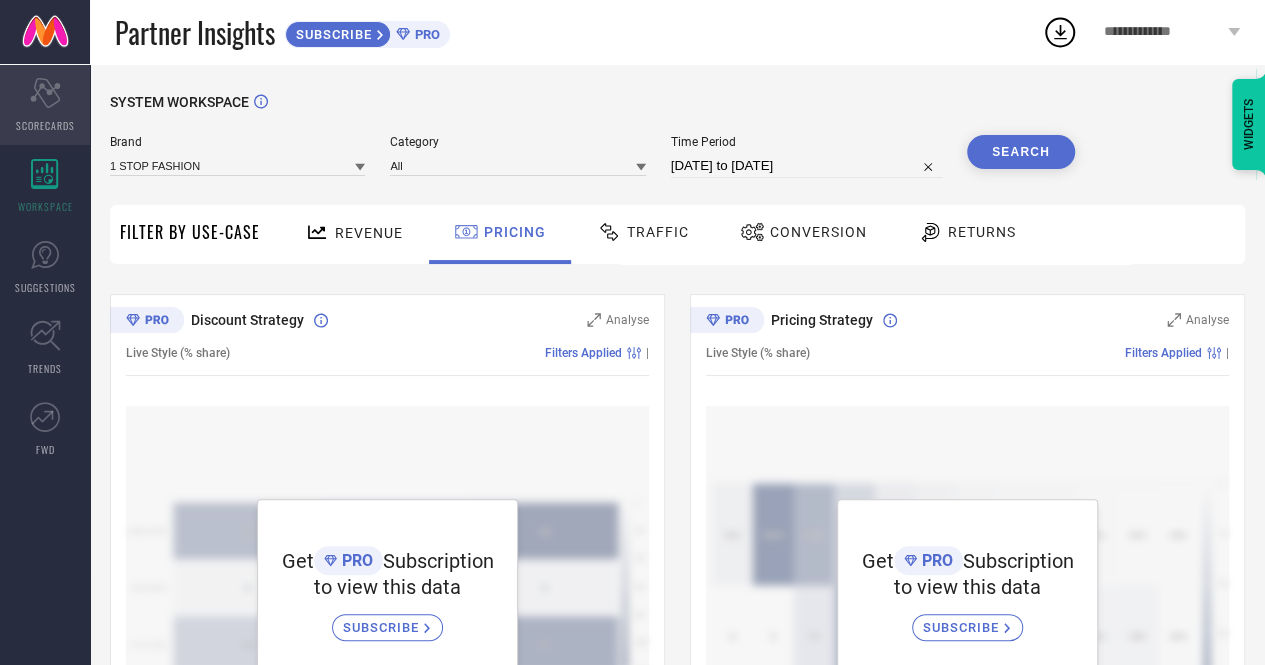 click on "SCORECARDS" at bounding box center (45, 125) 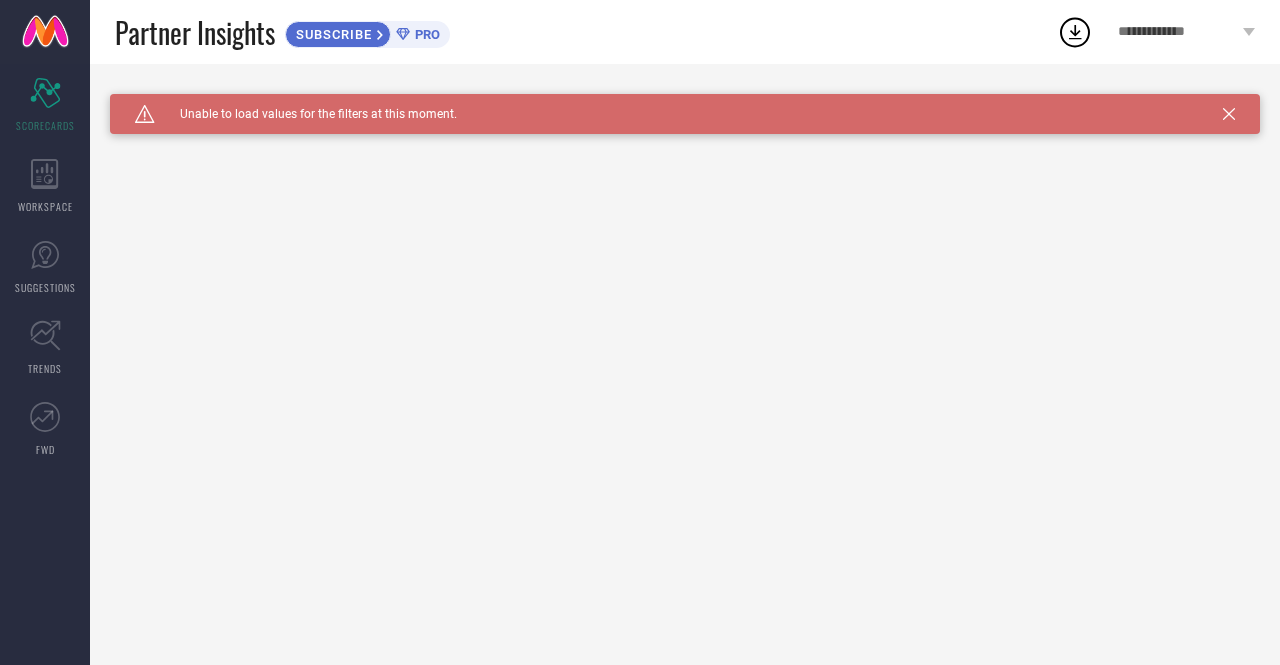 click 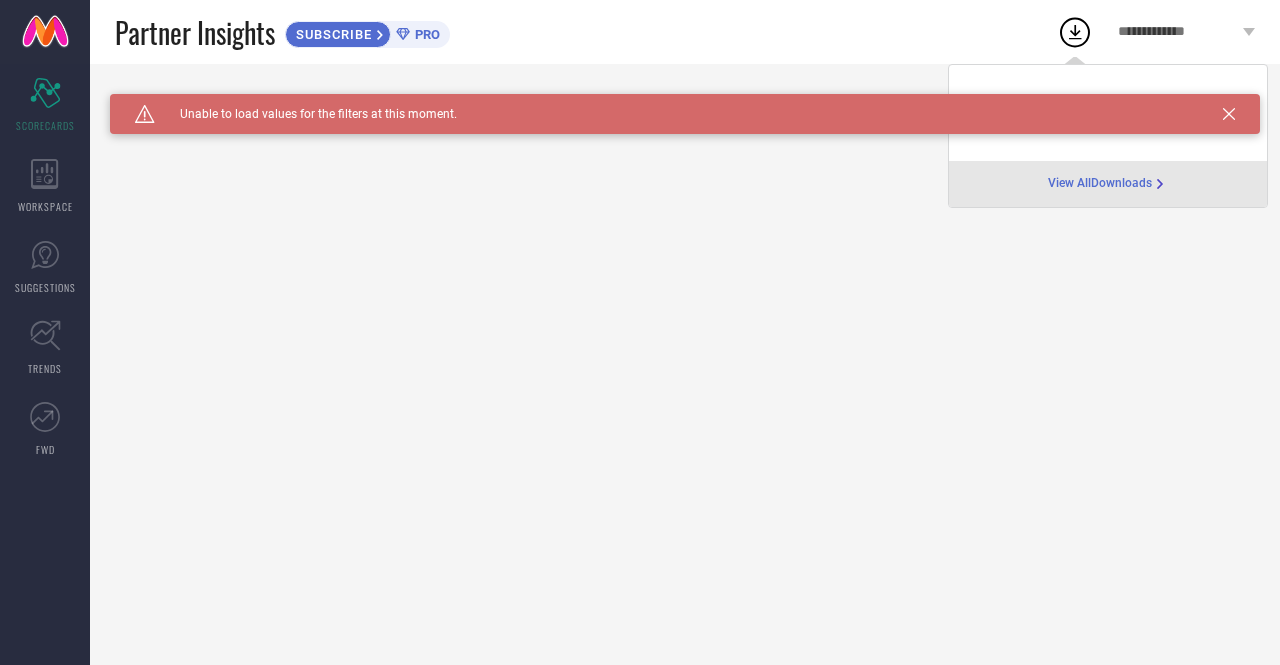 click on "View All   Downloads" at bounding box center [1100, 184] 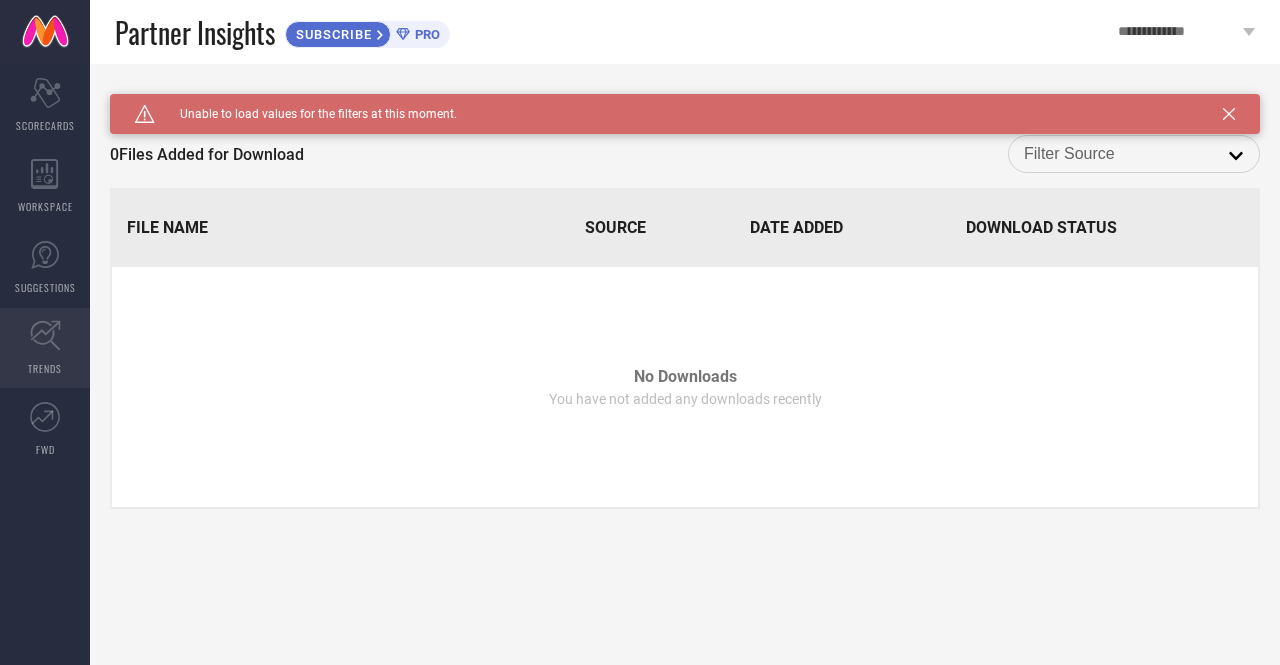 click 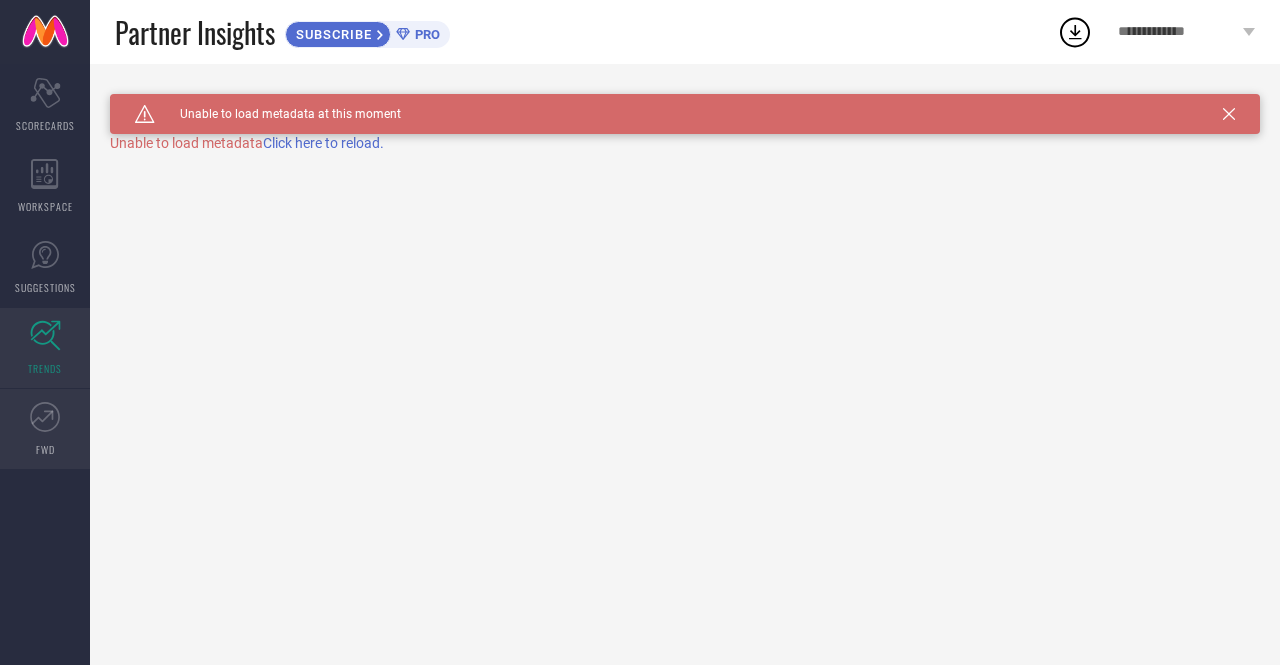 click 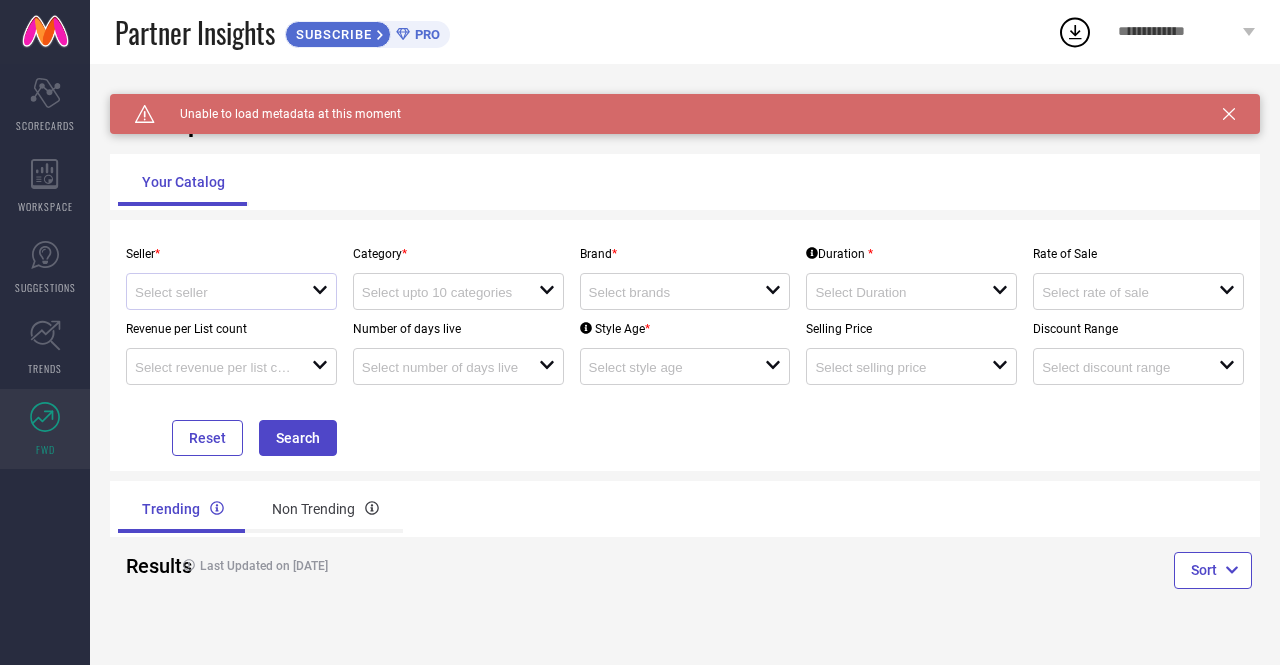 click at bounding box center (223, 291) 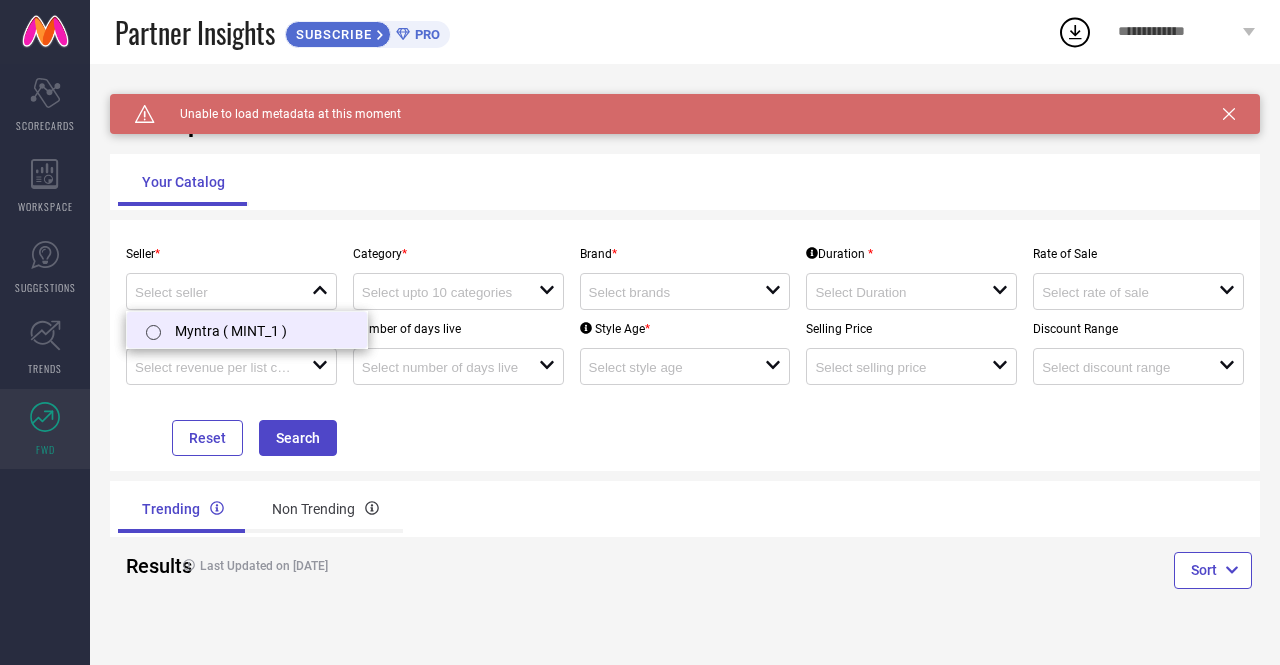 click on "Myntra ( MINT_1 )" at bounding box center (247, 330) 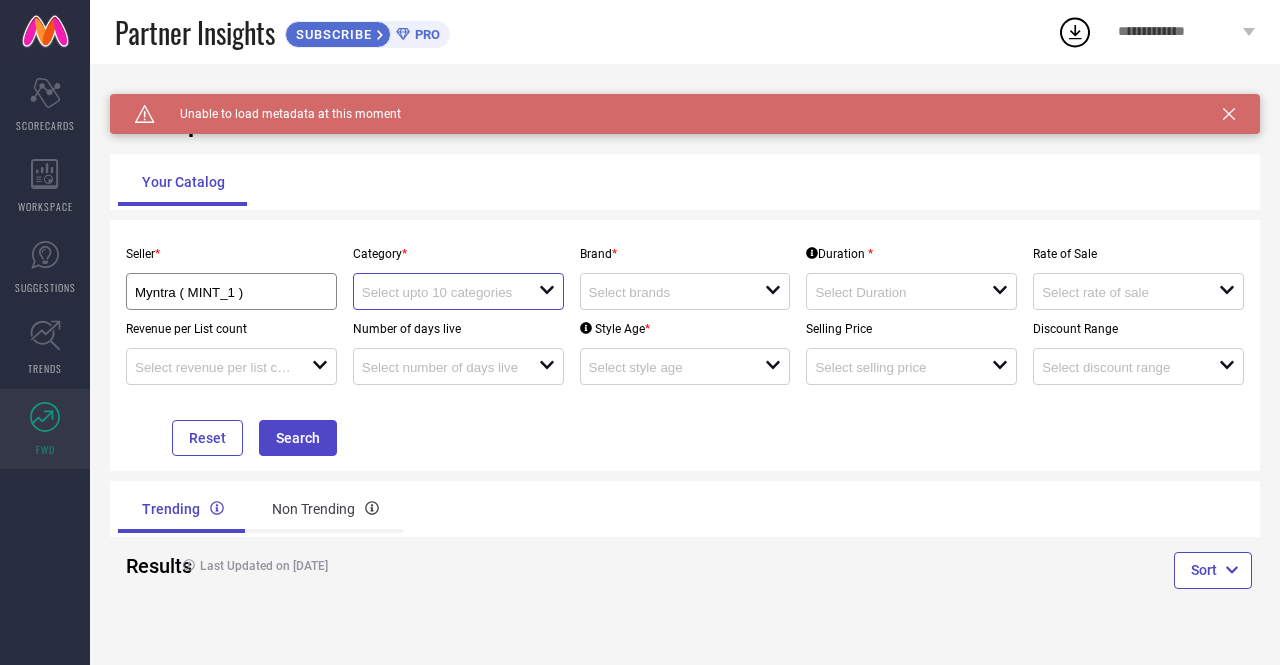 click at bounding box center (441, 292) 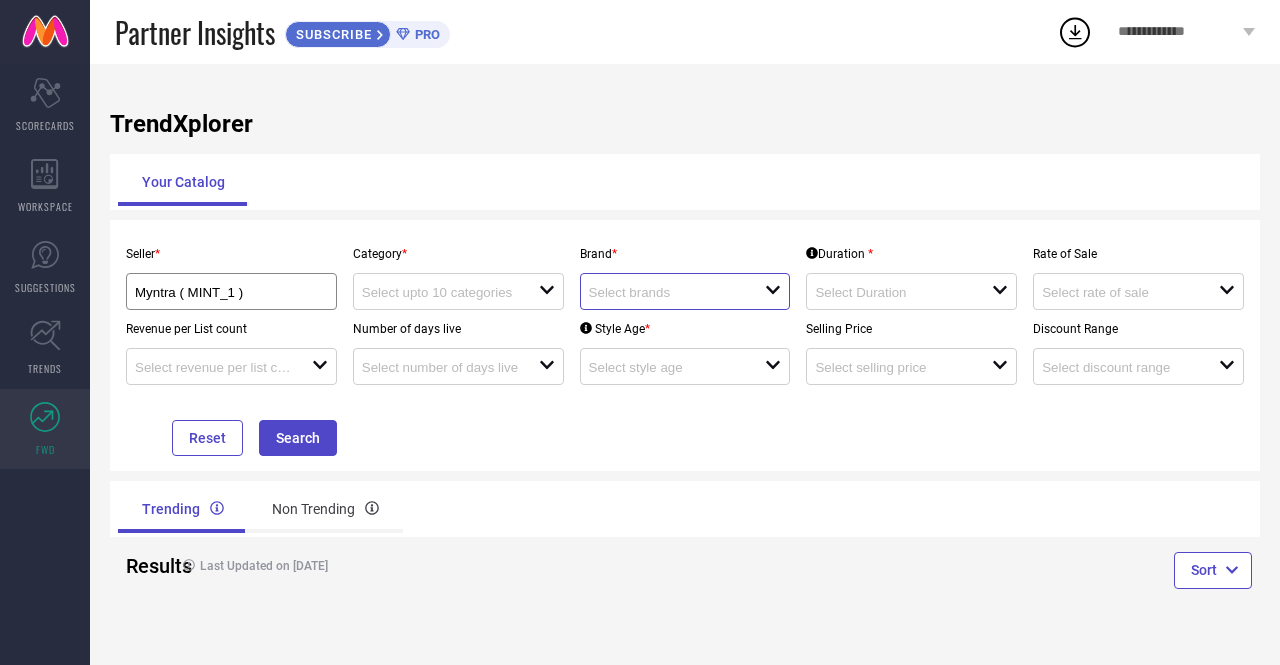 click at bounding box center (668, 292) 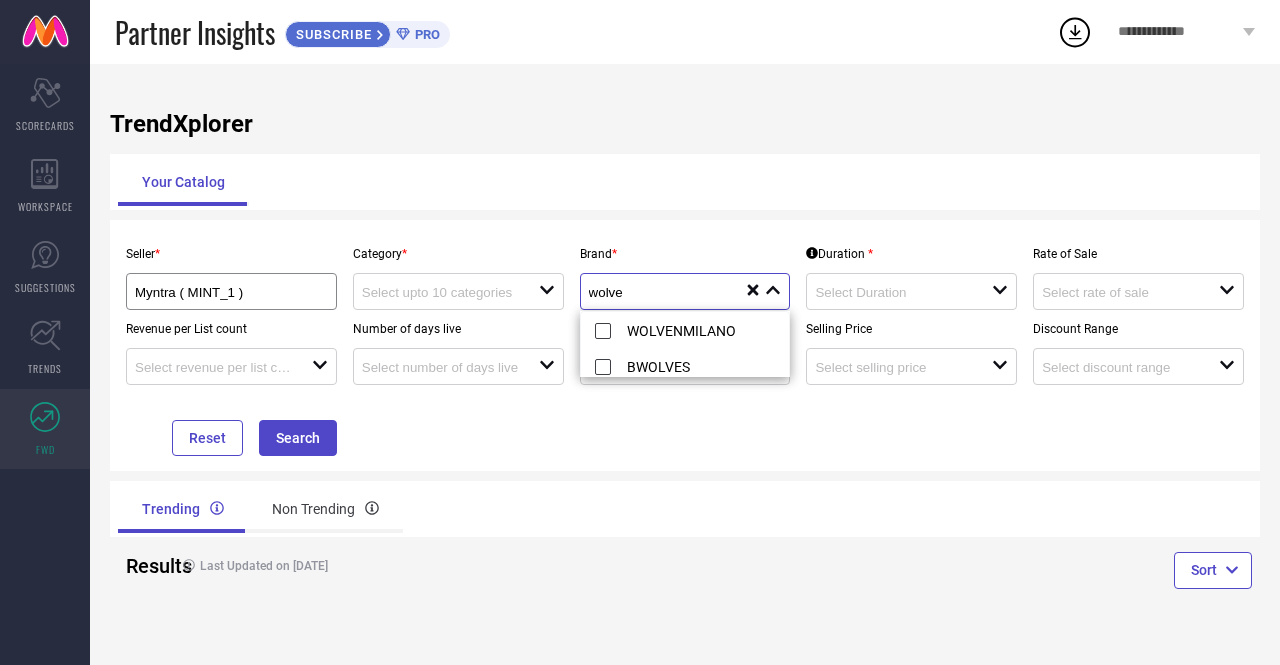 scroll, scrollTop: 6, scrollLeft: 0, axis: vertical 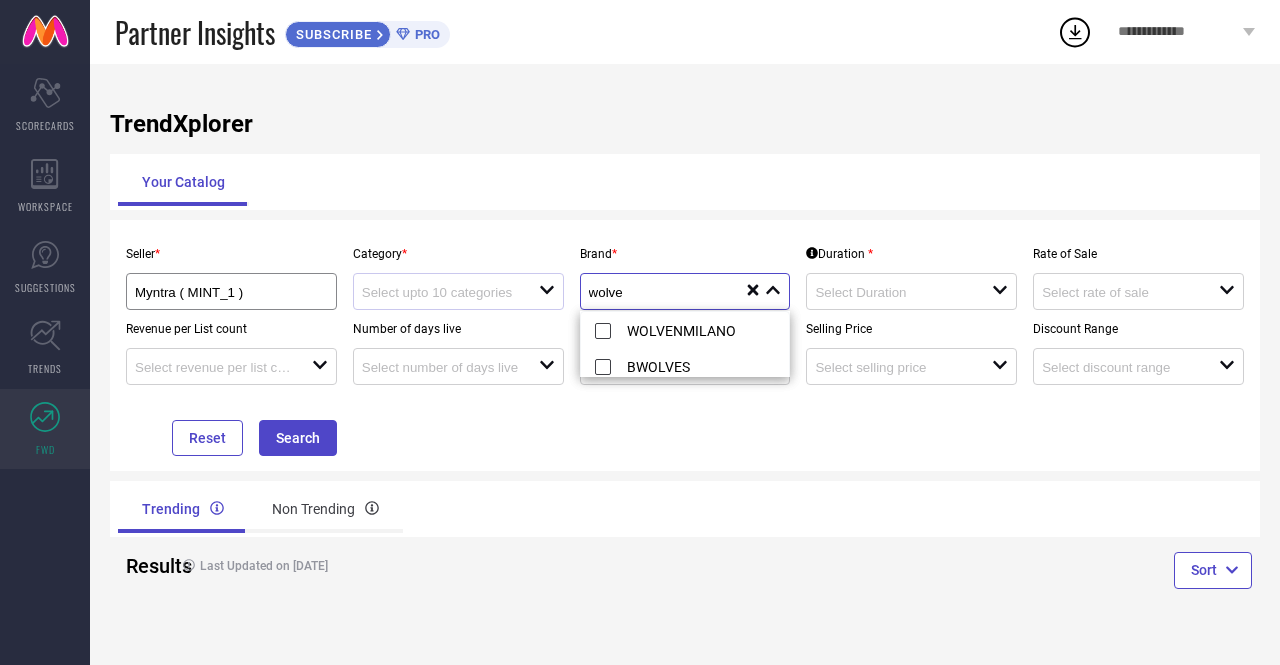 type on "wolve" 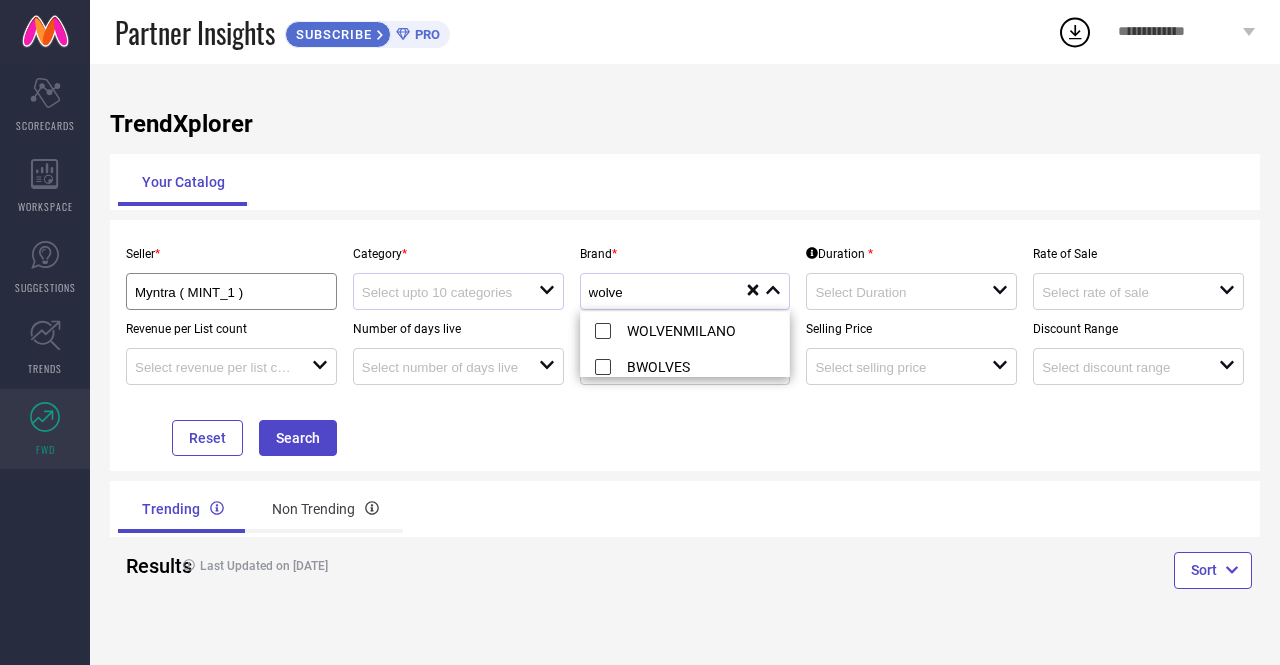 click at bounding box center [450, 291] 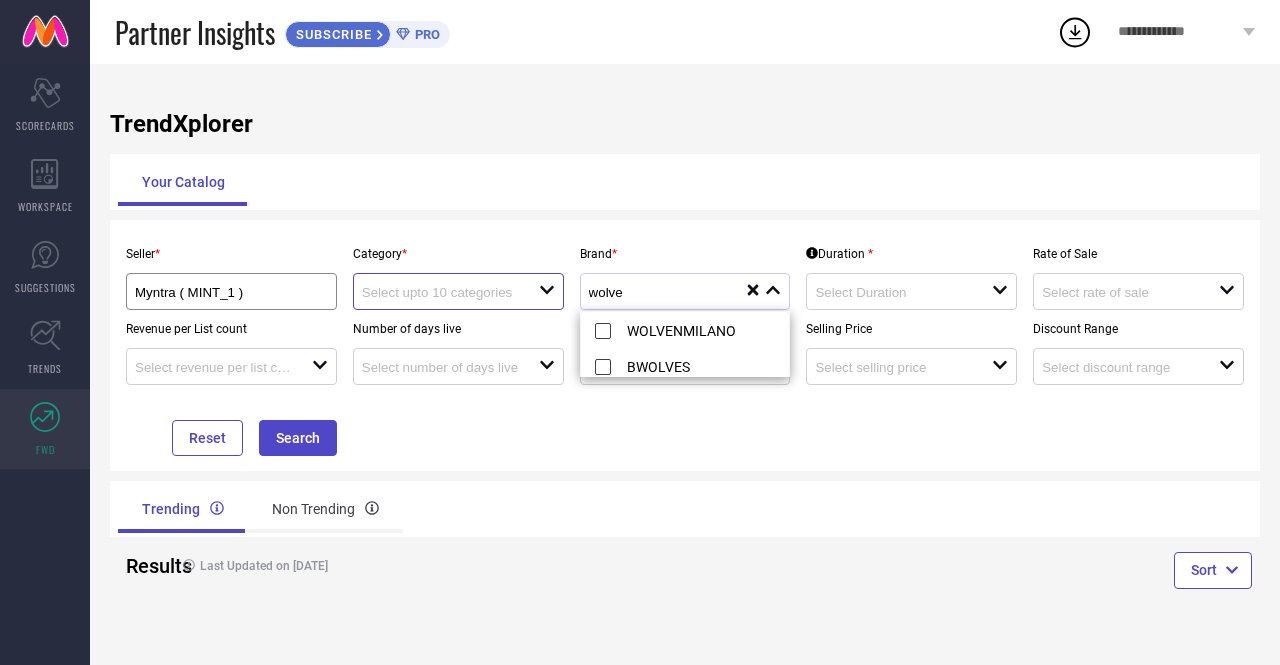 type 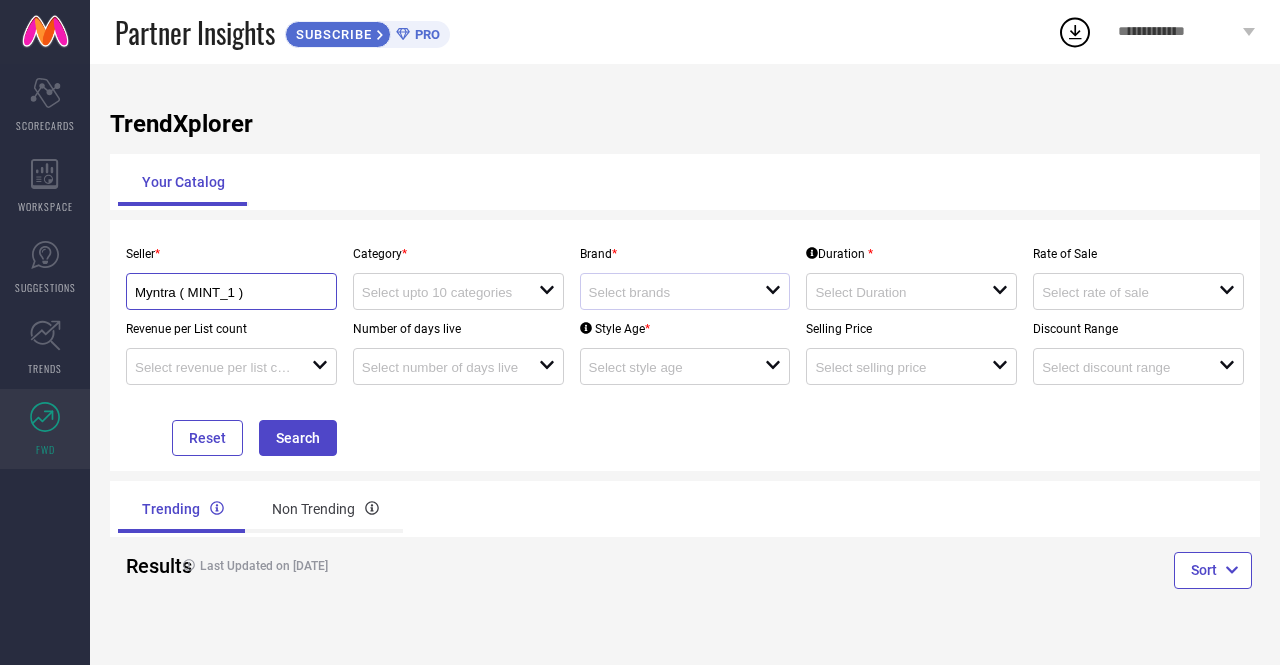click on "Myntra ( MINT_1 )" at bounding box center [222, 292] 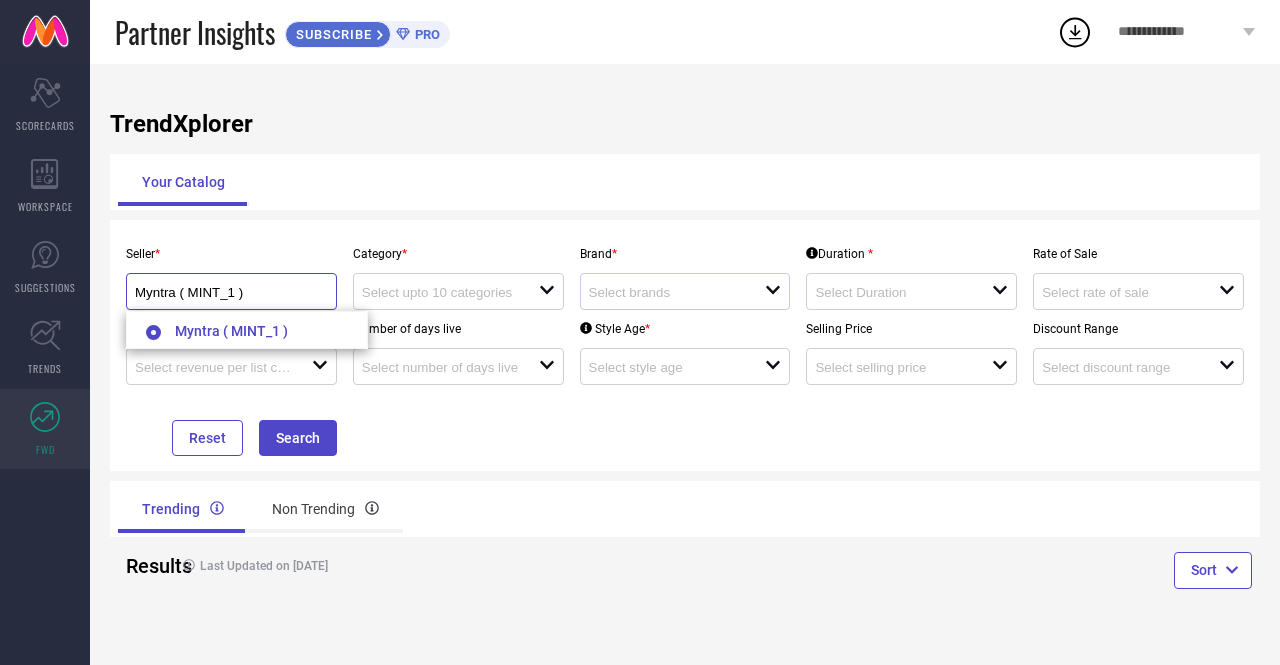 click on "Myntra ( MINT_1 )" at bounding box center (222, 292) 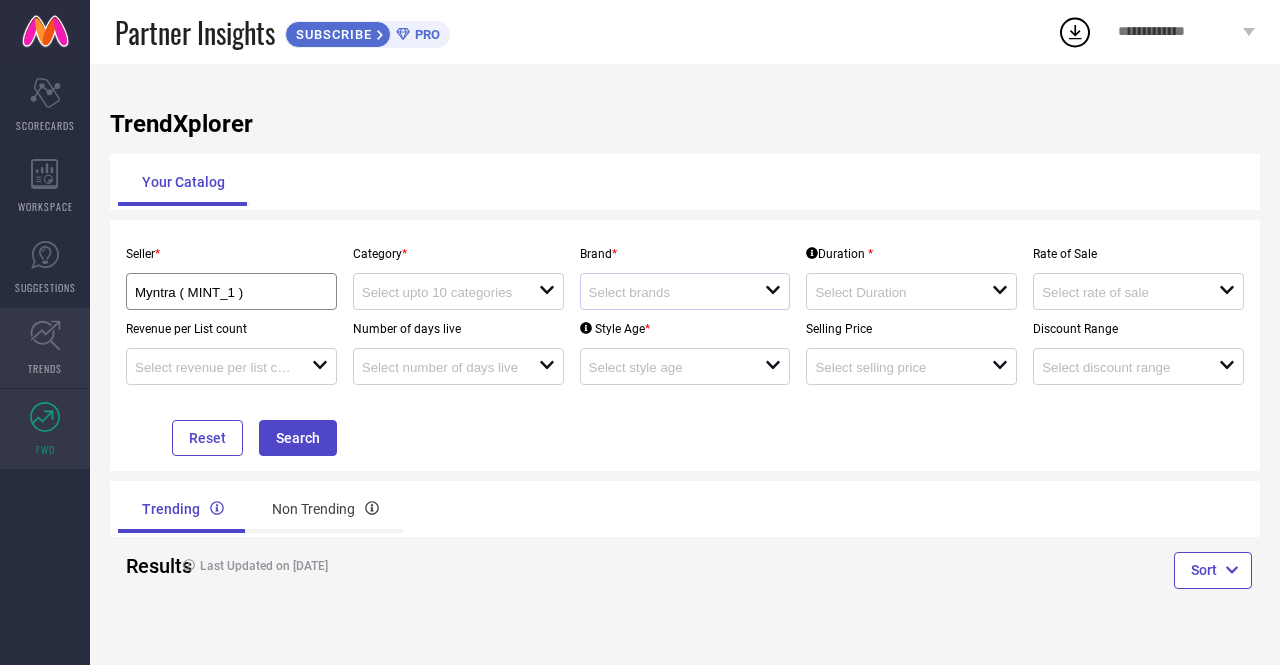 click on "TRENDS" at bounding box center (45, 348) 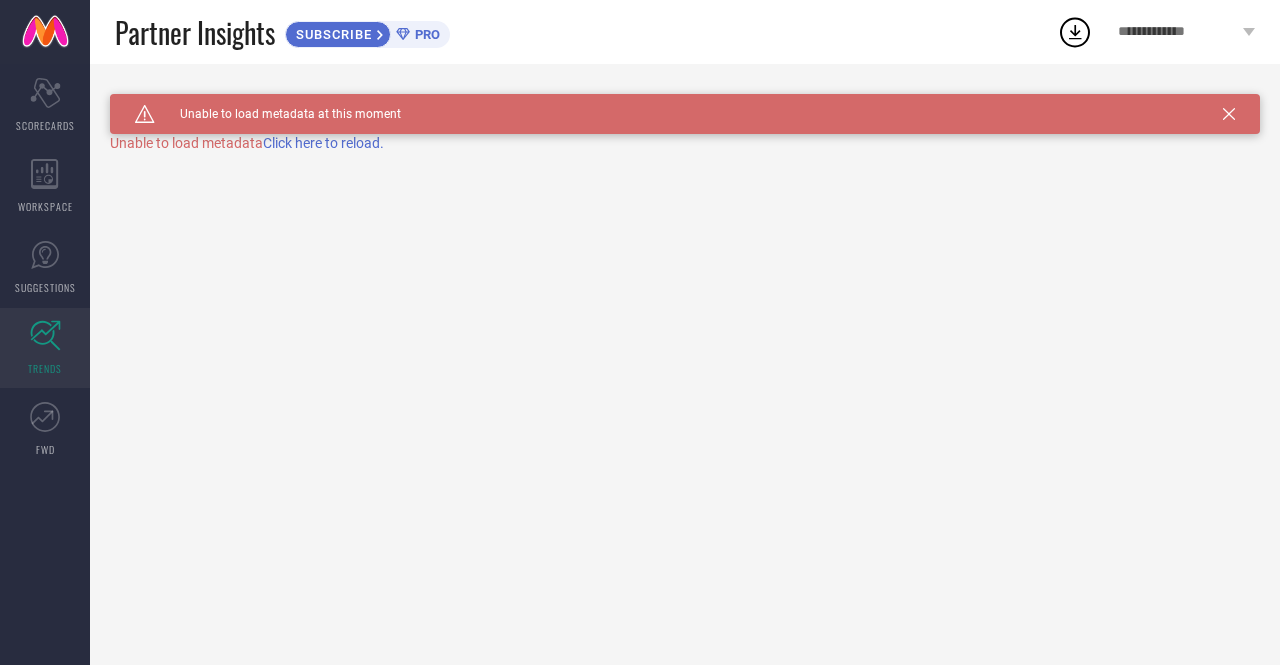 click on "TRENDS" at bounding box center (685, 114) 